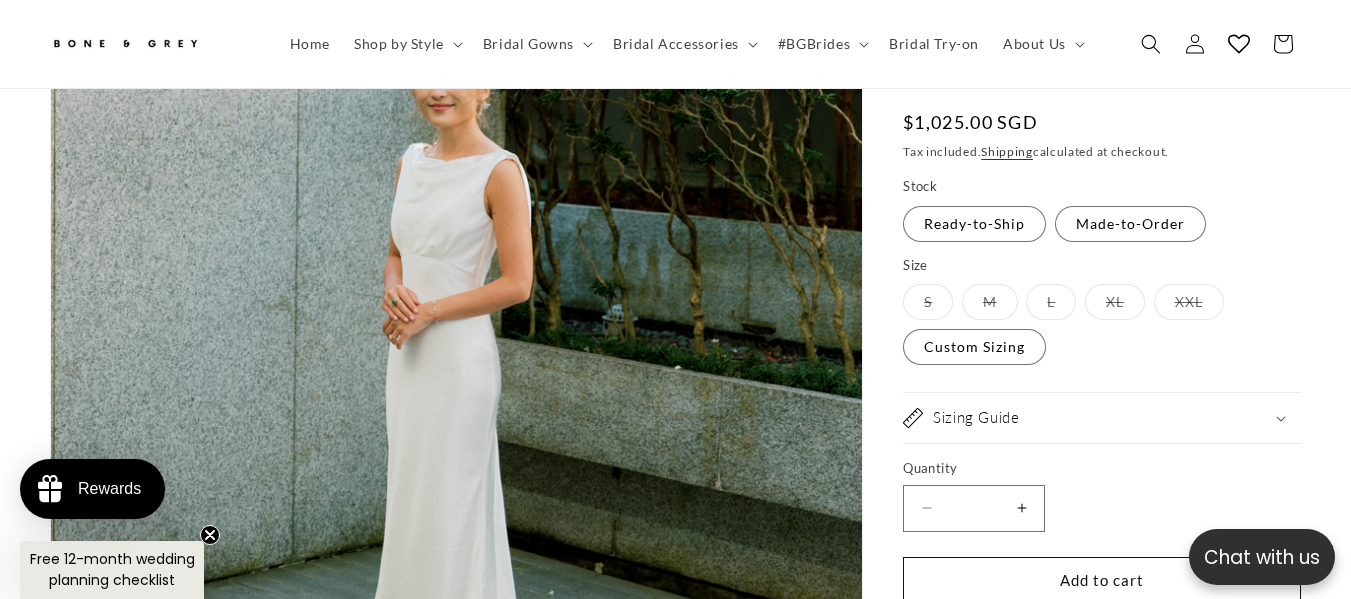 scroll, scrollTop: 0, scrollLeft: 0, axis: both 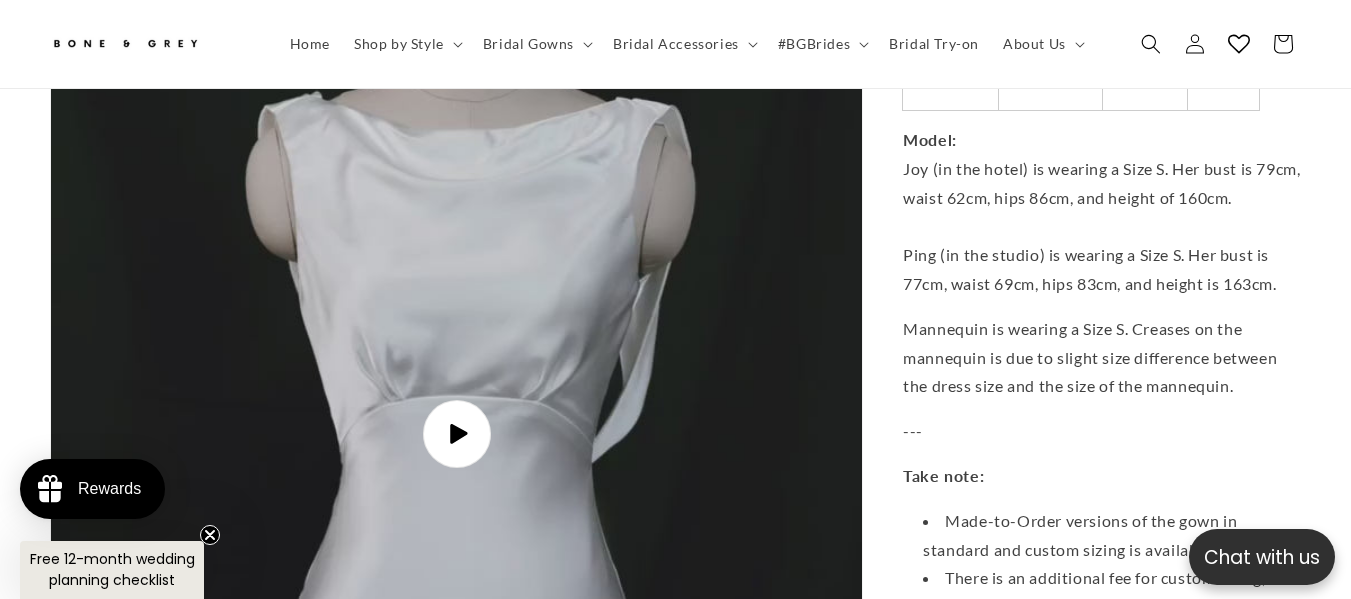 click 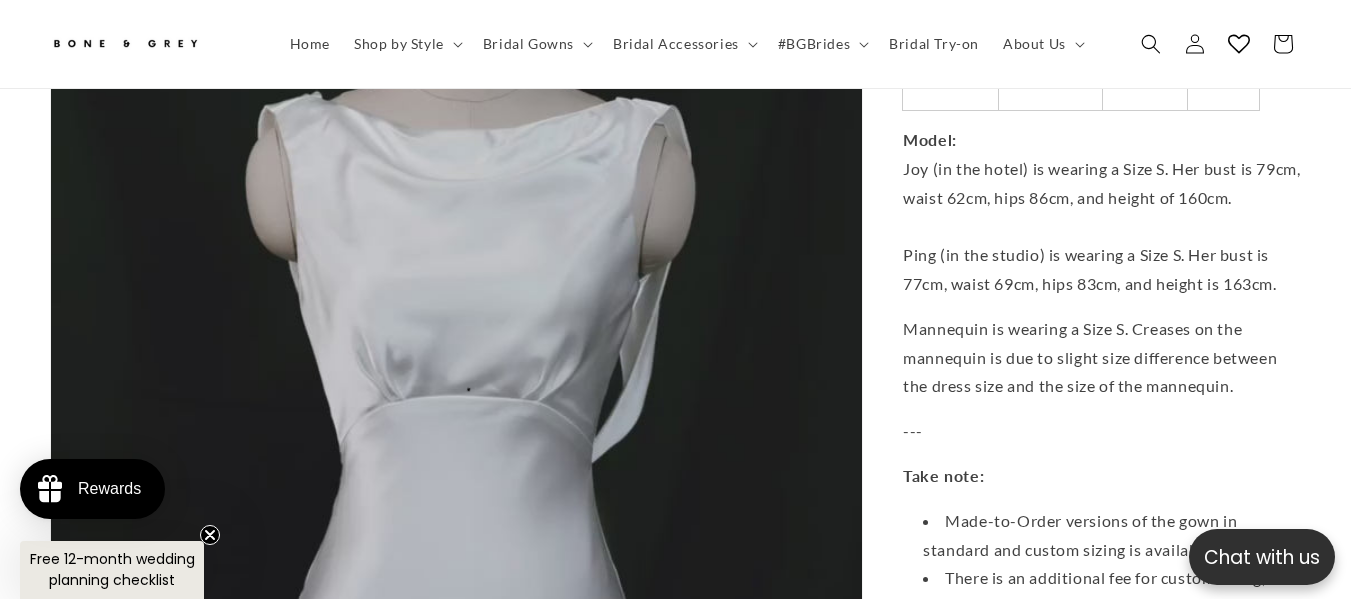 scroll, scrollTop: 0, scrollLeft: 901, axis: horizontal 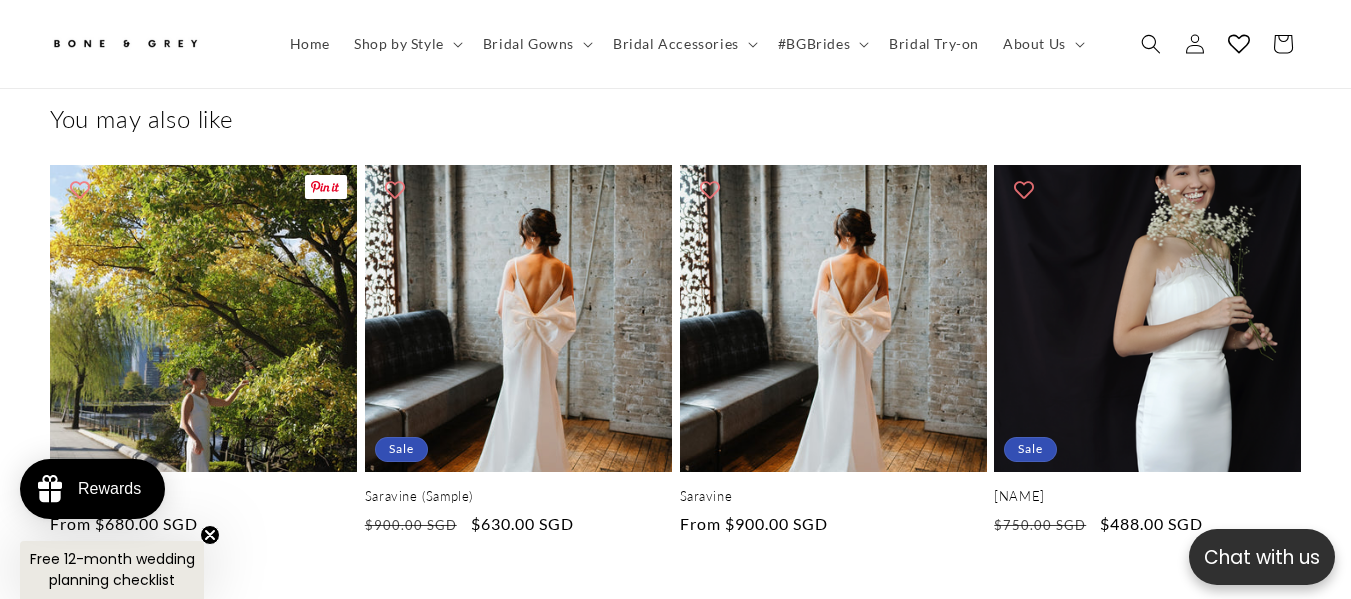 click on "Emma" at bounding box center (203, 496) 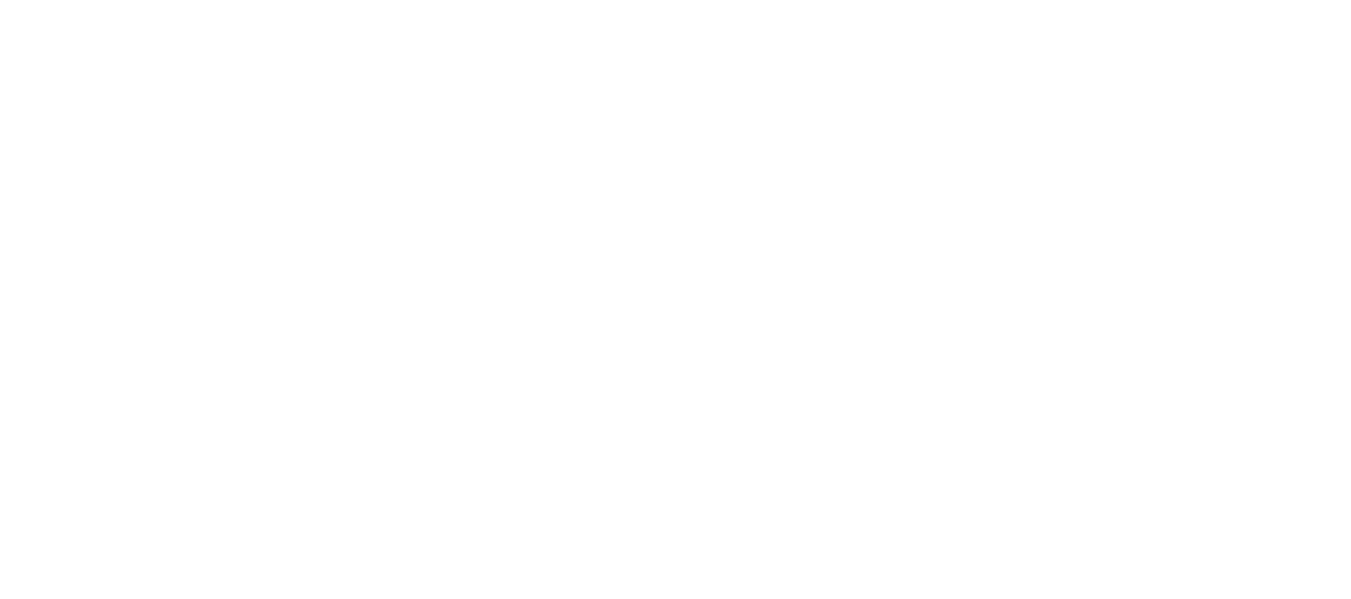 scroll, scrollTop: 0, scrollLeft: 0, axis: both 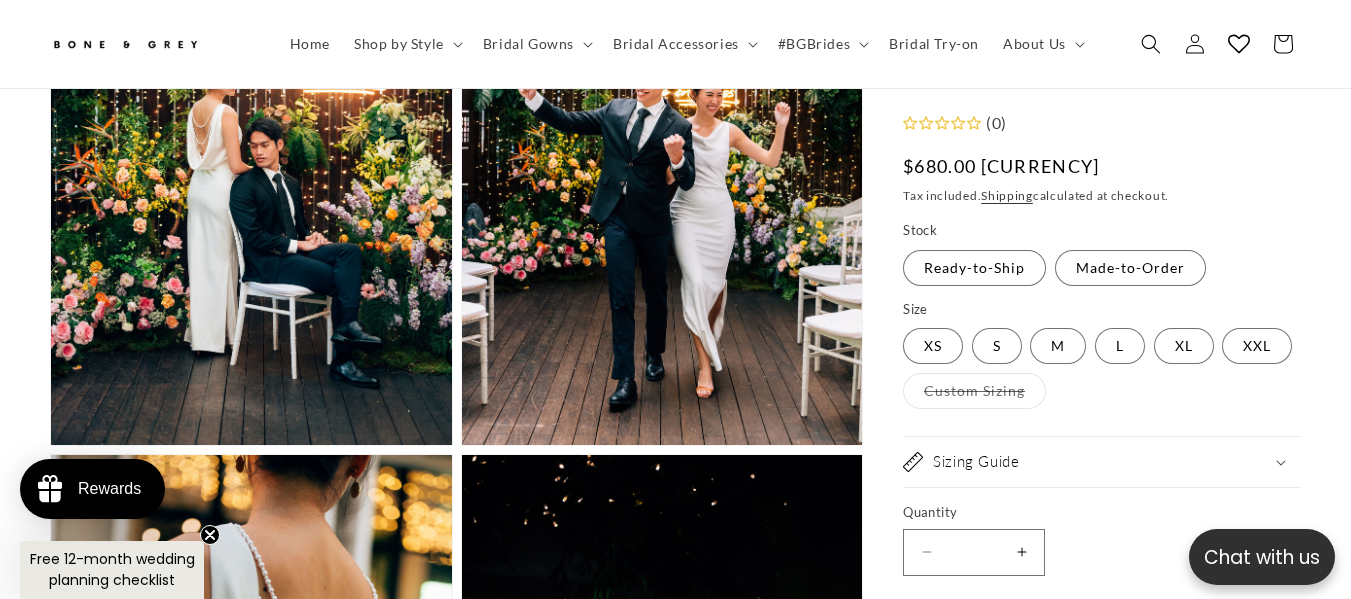 click on "Open media 6 in modal" at bounding box center [51, 445] 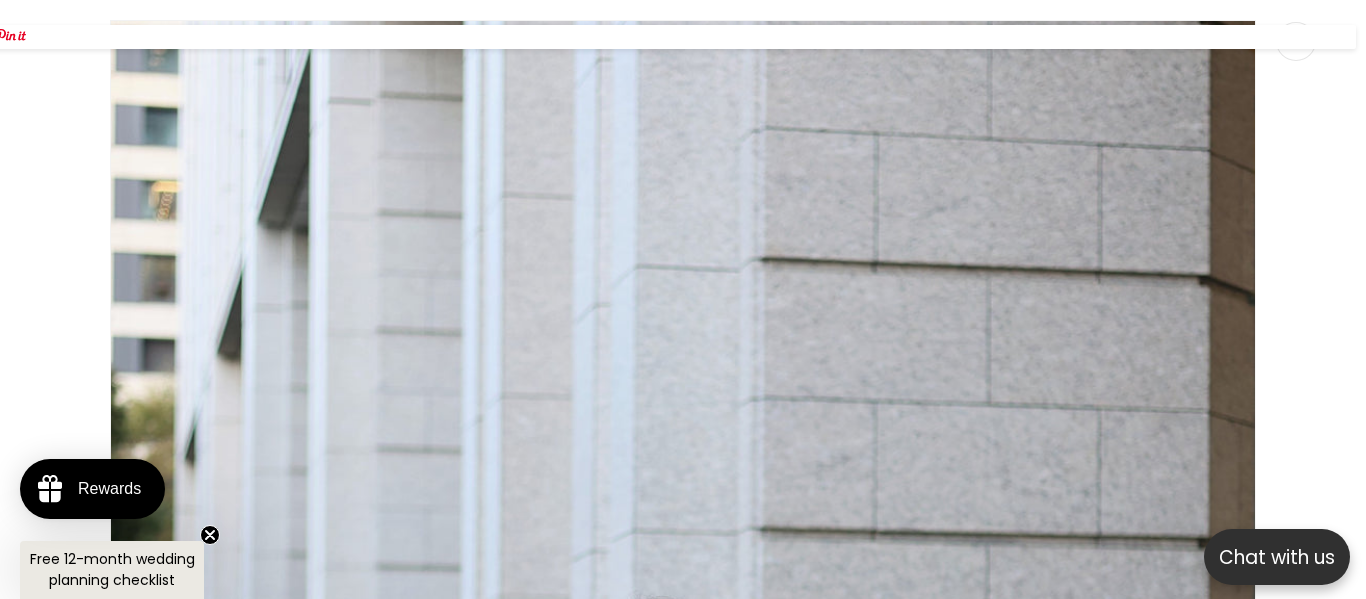 scroll, scrollTop: 0, scrollLeft: 913, axis: horizontal 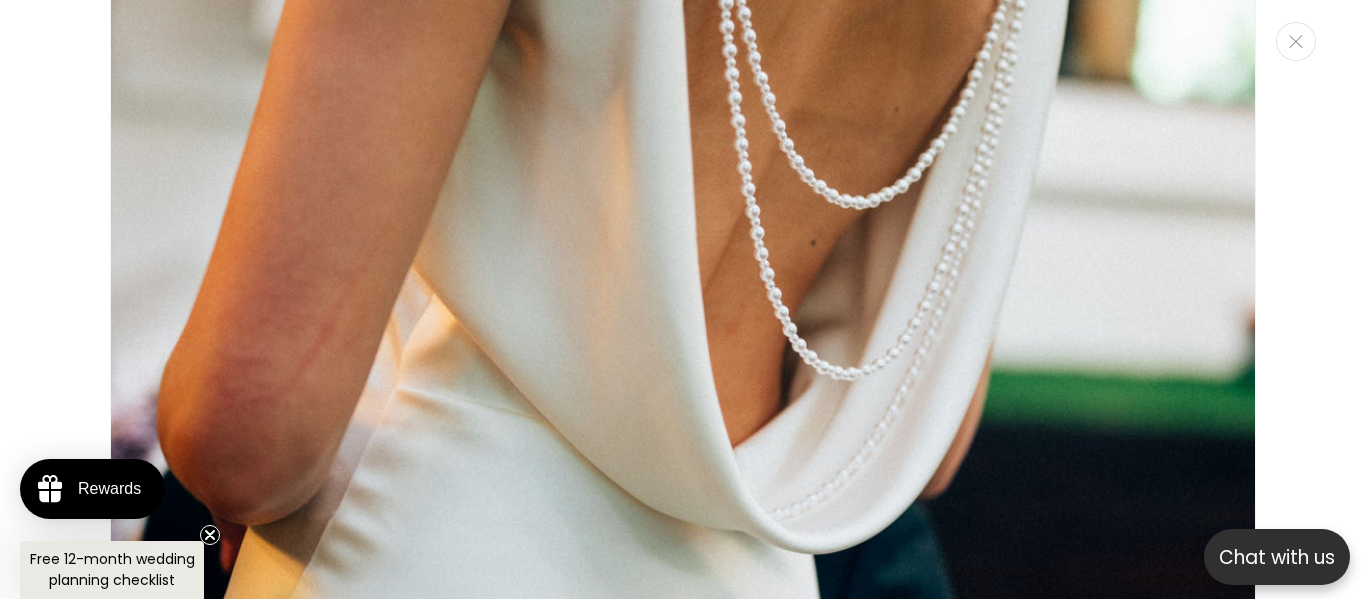 click at bounding box center [683, 299] 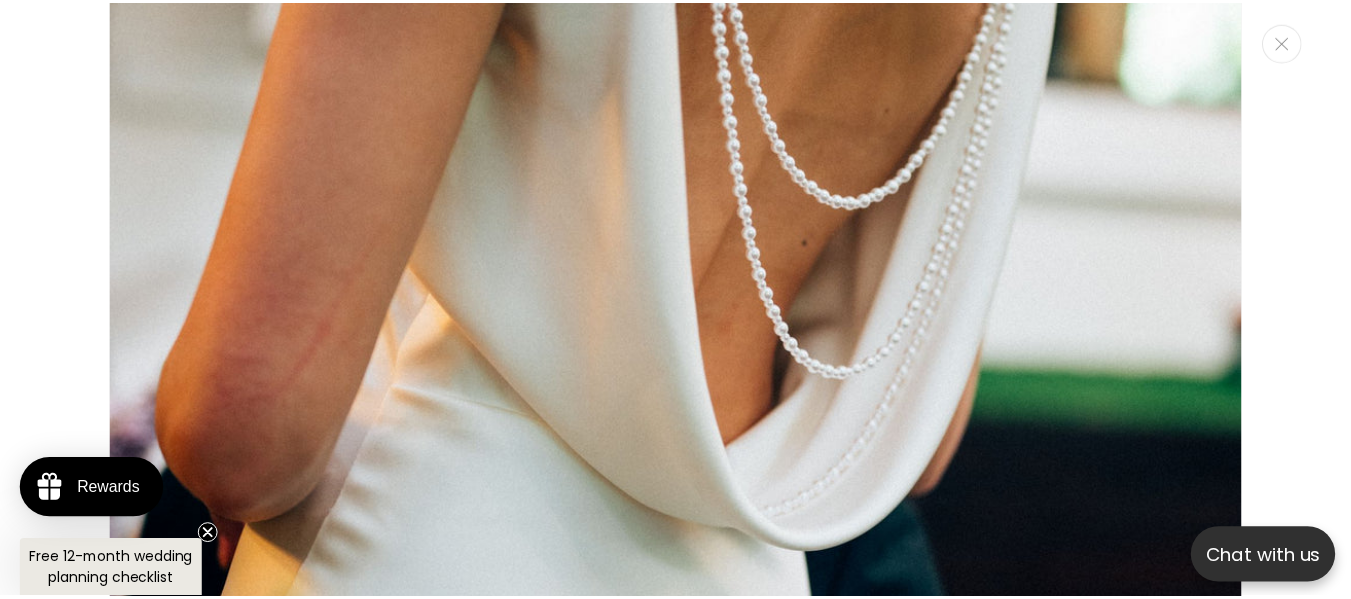 scroll, scrollTop: 12618, scrollLeft: 0, axis: vertical 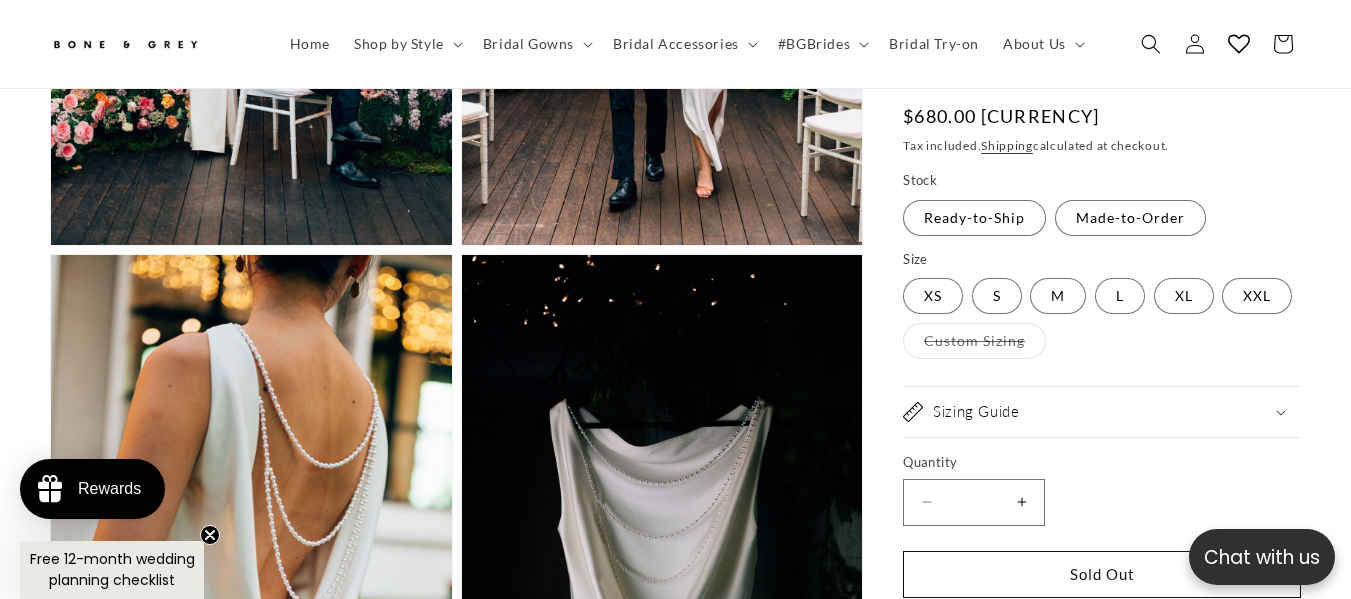 click on "Size
XS Variant sold out or unavailable
S Variant sold out or unavailable
M Variant sold out or unavailable
L Variant sold out or unavailable
XL Variant sold out or unavailable
XXL Variant sold out or unavailable
Custom Sizing Variant sold out or unavailable" at bounding box center (1102, 305) 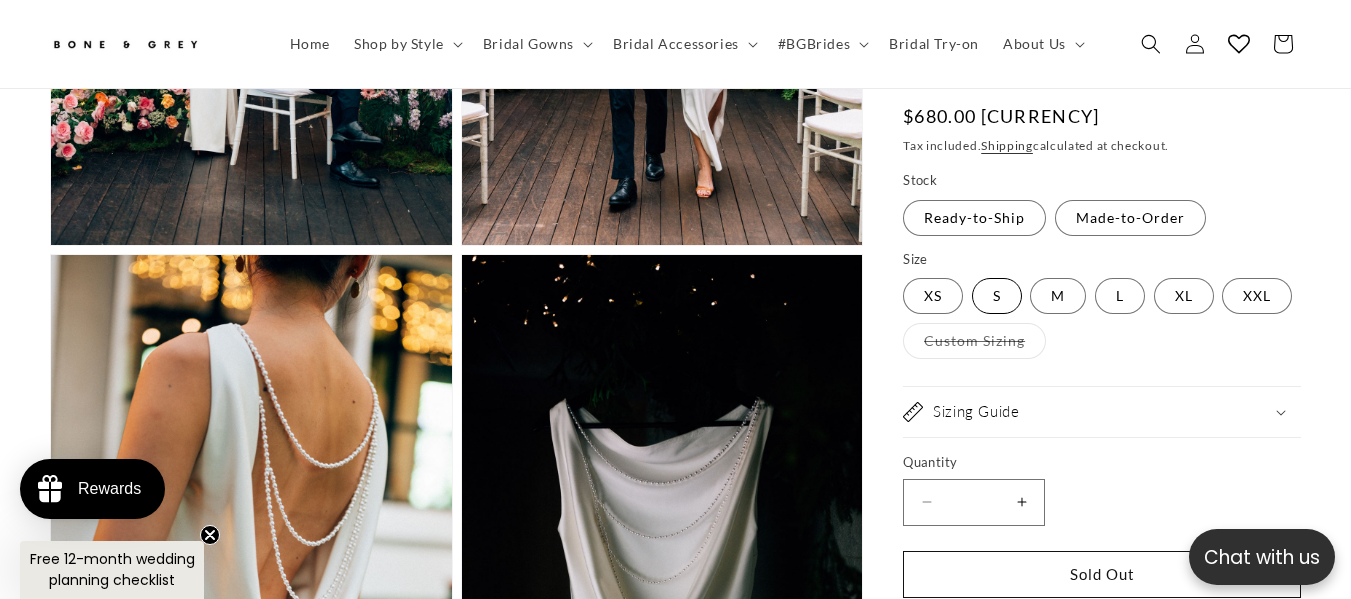 click on "S Variant sold out or unavailable" at bounding box center (997, 296) 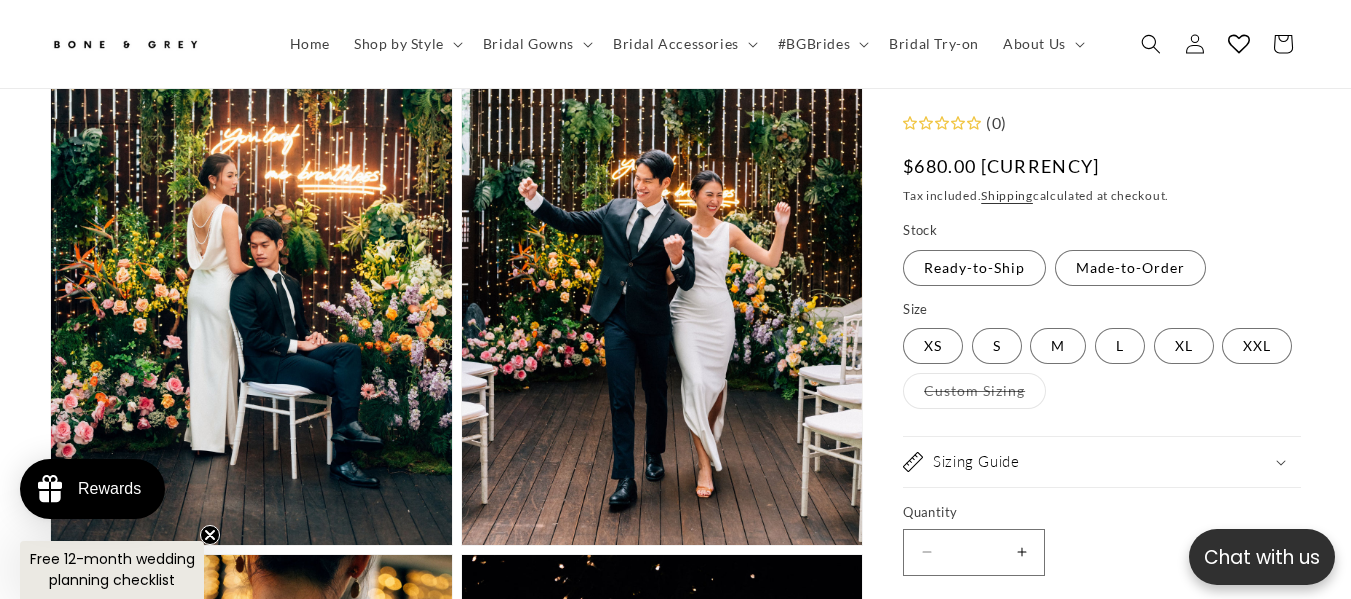 scroll, scrollTop: 2589, scrollLeft: 0, axis: vertical 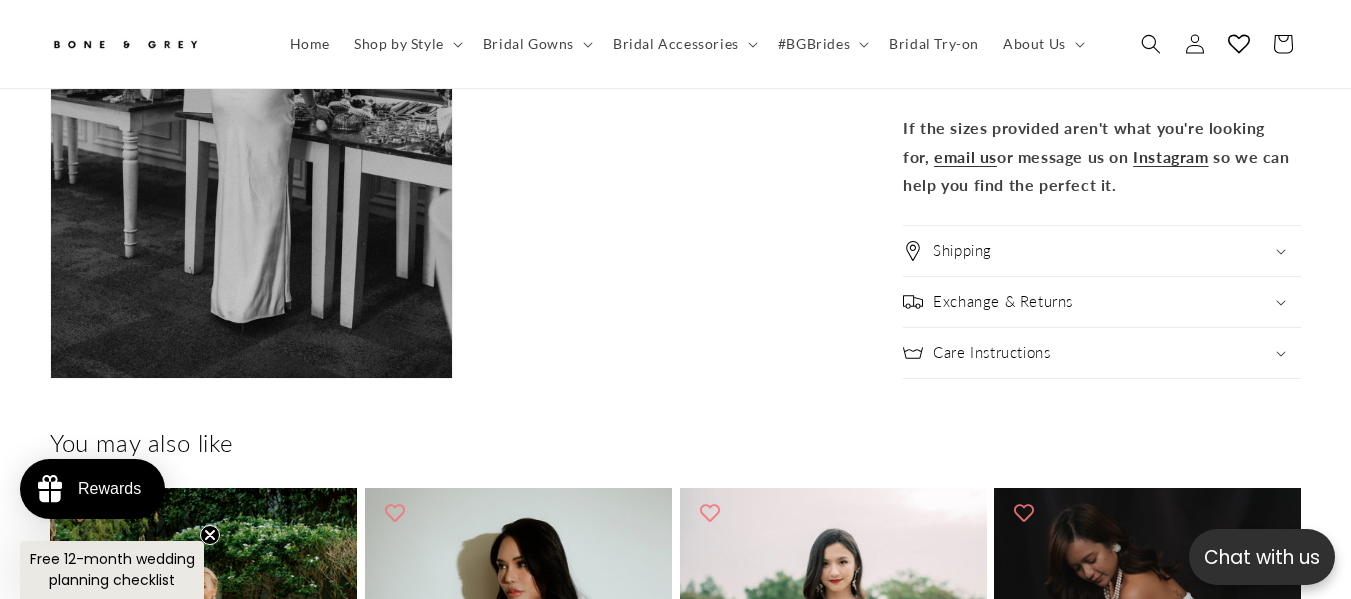 click on "Shipping" at bounding box center (962, 251) 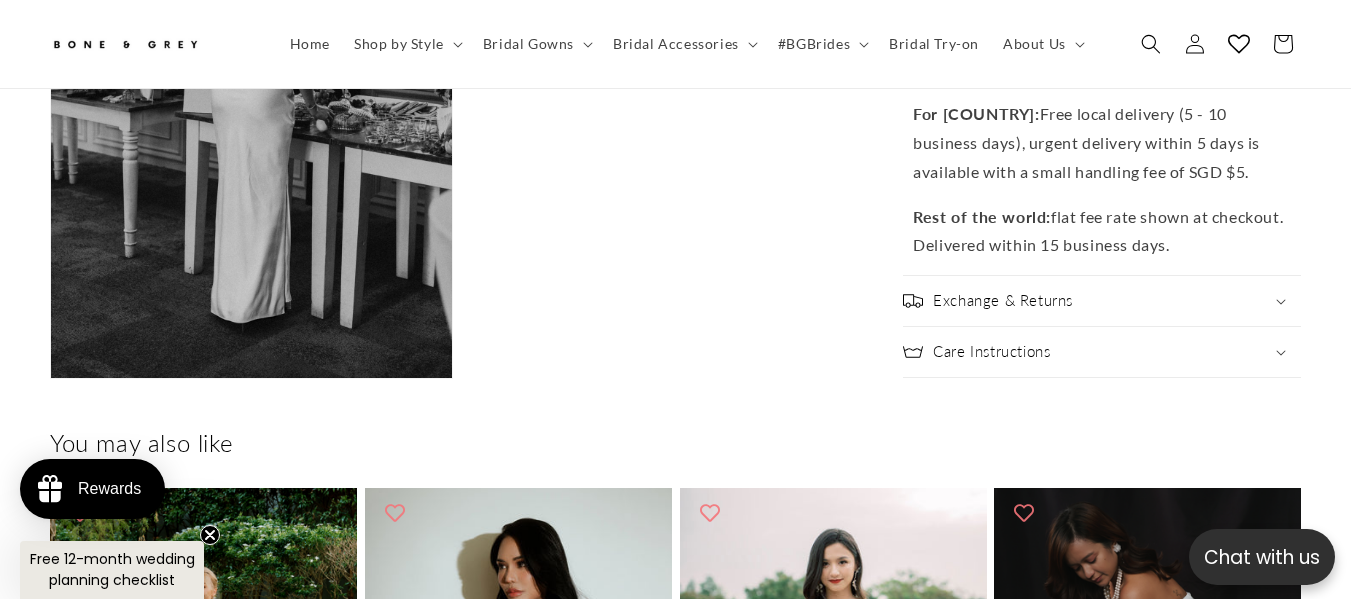 scroll, scrollTop: 0, scrollLeft: 450, axis: horizontal 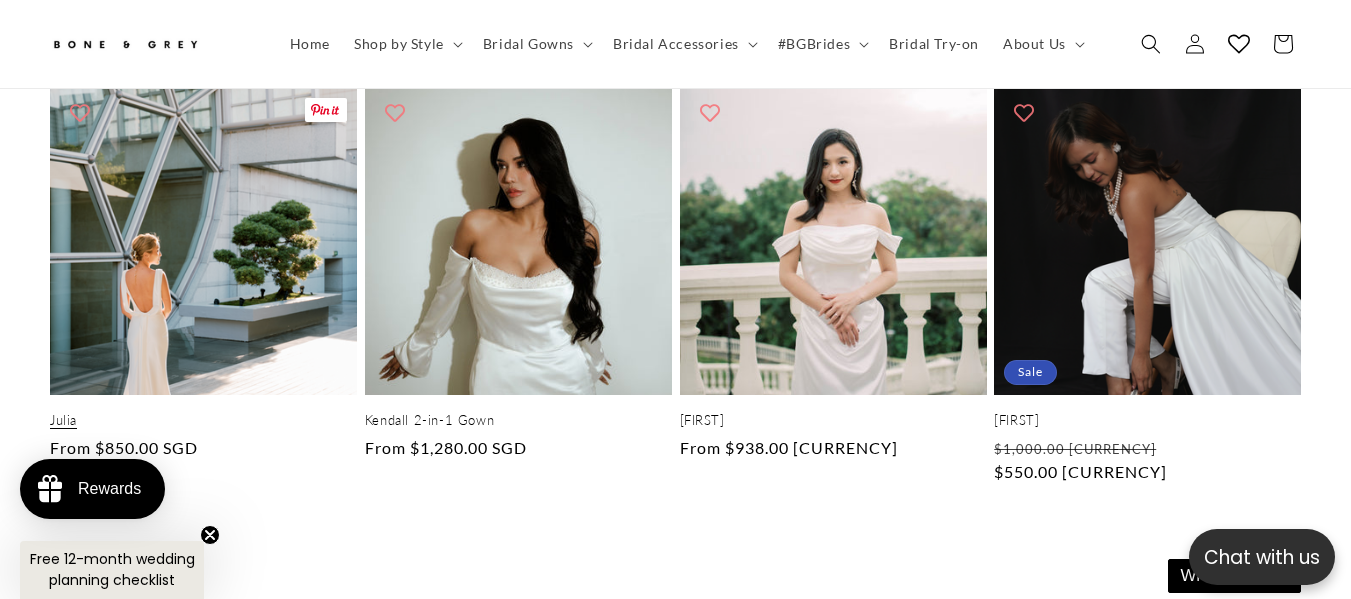 click on "Julia" at bounding box center [203, 420] 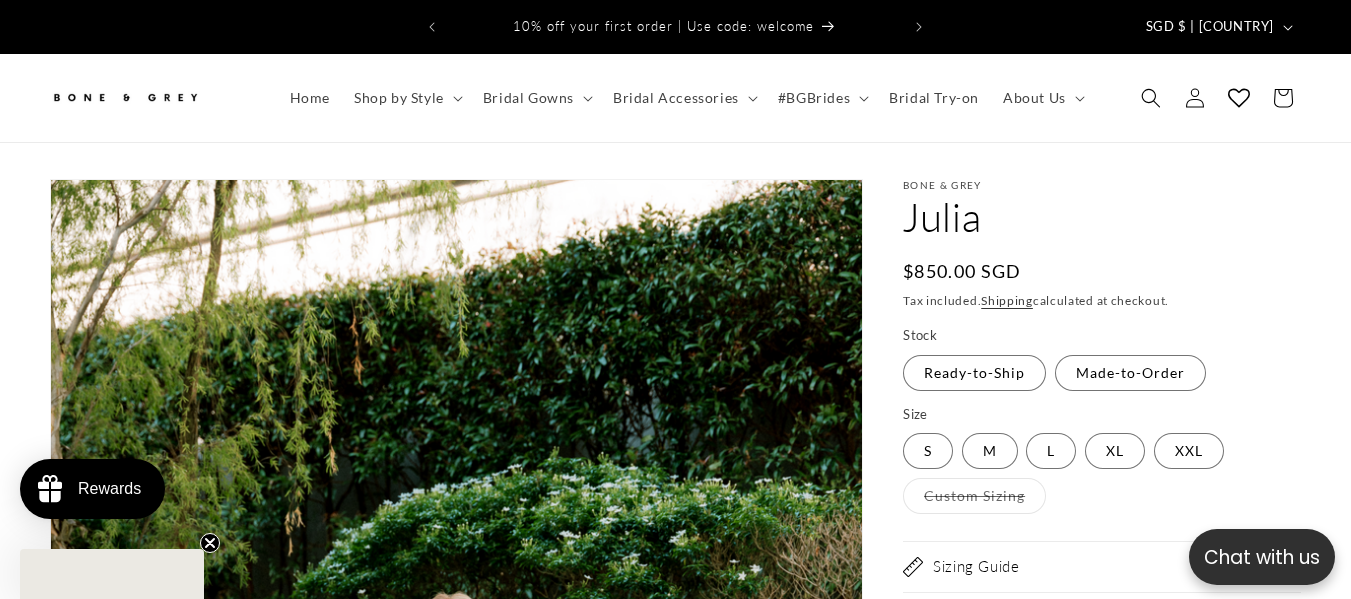 scroll, scrollTop: 289, scrollLeft: 0, axis: vertical 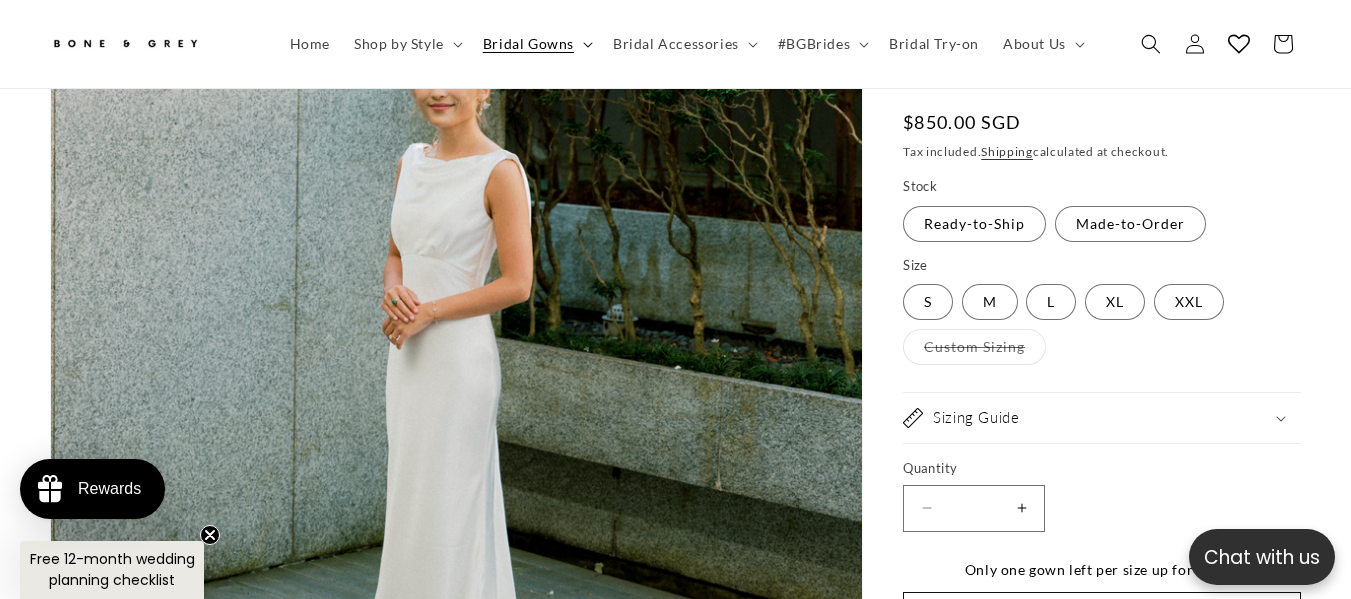 click on "Bridal Gowns" at bounding box center [536, 44] 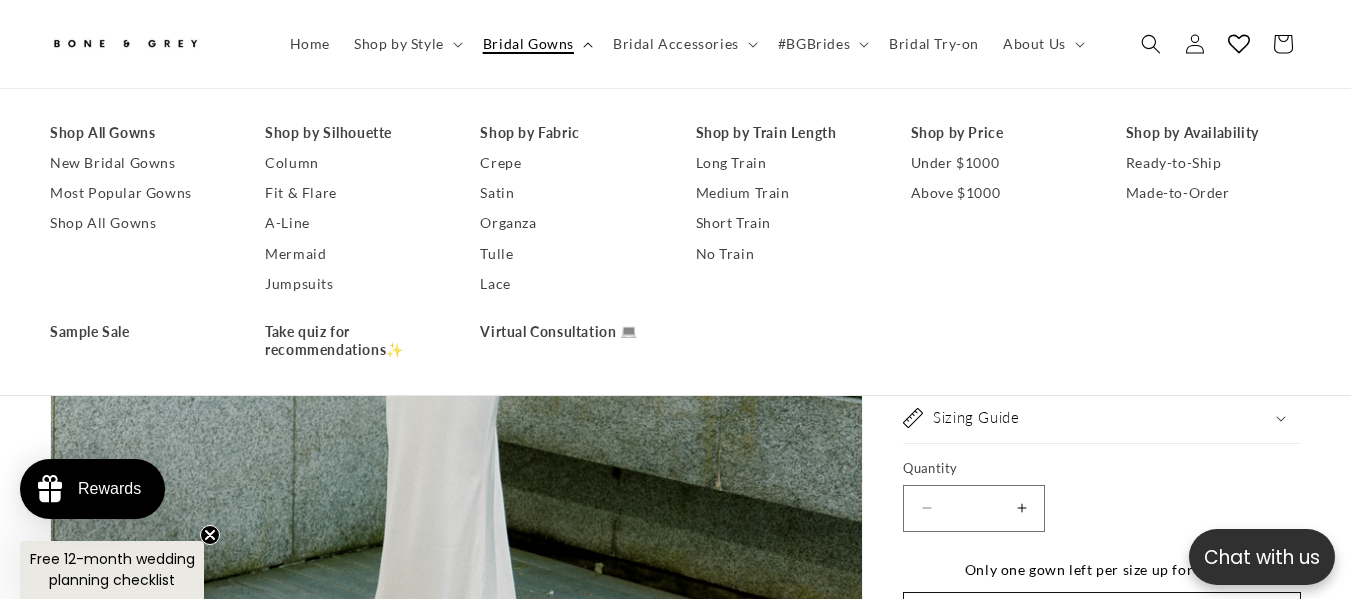 scroll, scrollTop: 0, scrollLeft: 450, axis: horizontal 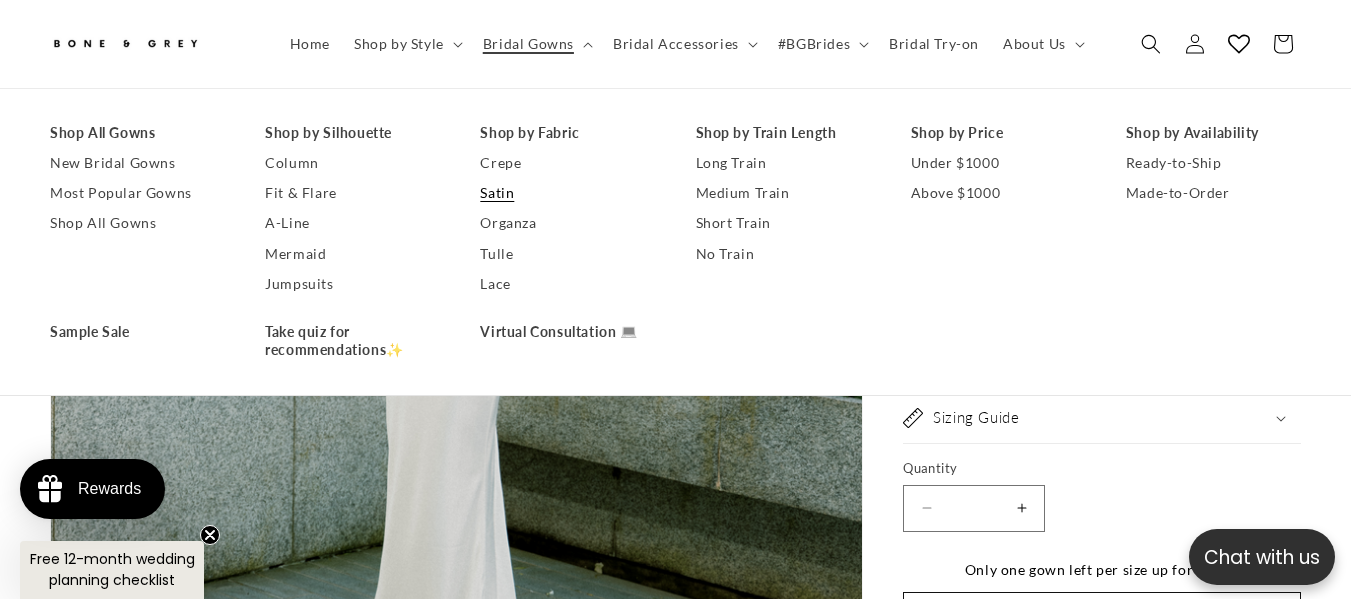 click on "Satin" at bounding box center [567, 193] 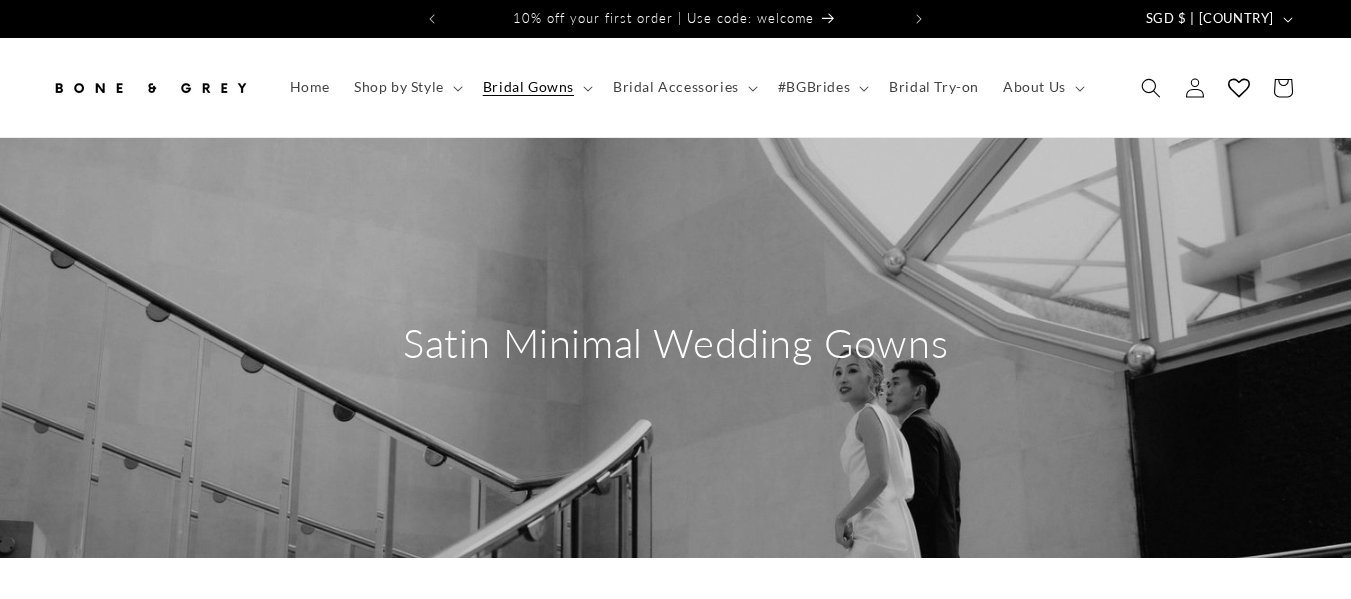 scroll, scrollTop: 399, scrollLeft: 0, axis: vertical 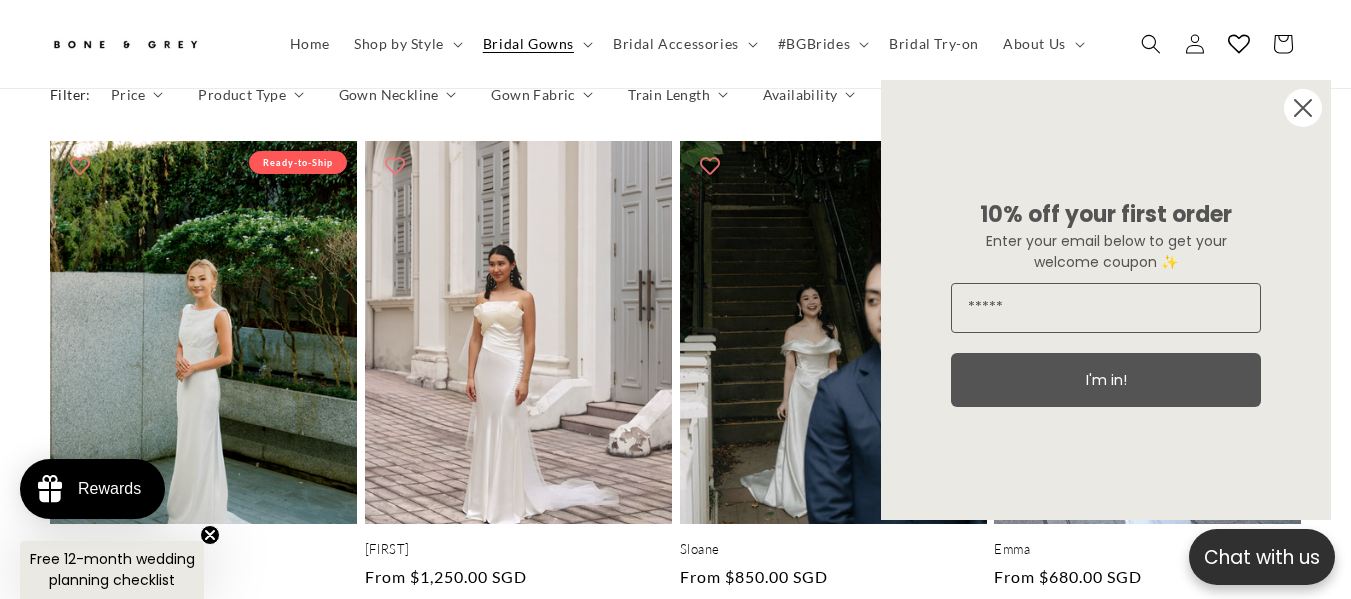 click 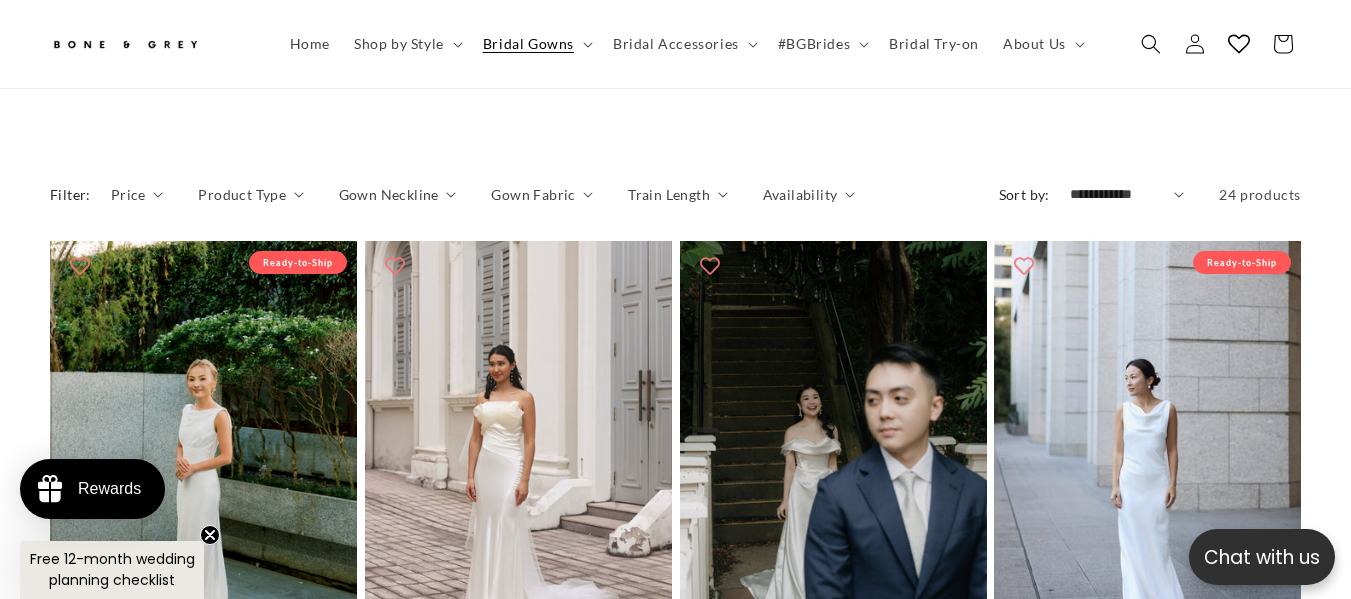 scroll, scrollTop: 989, scrollLeft: 0, axis: vertical 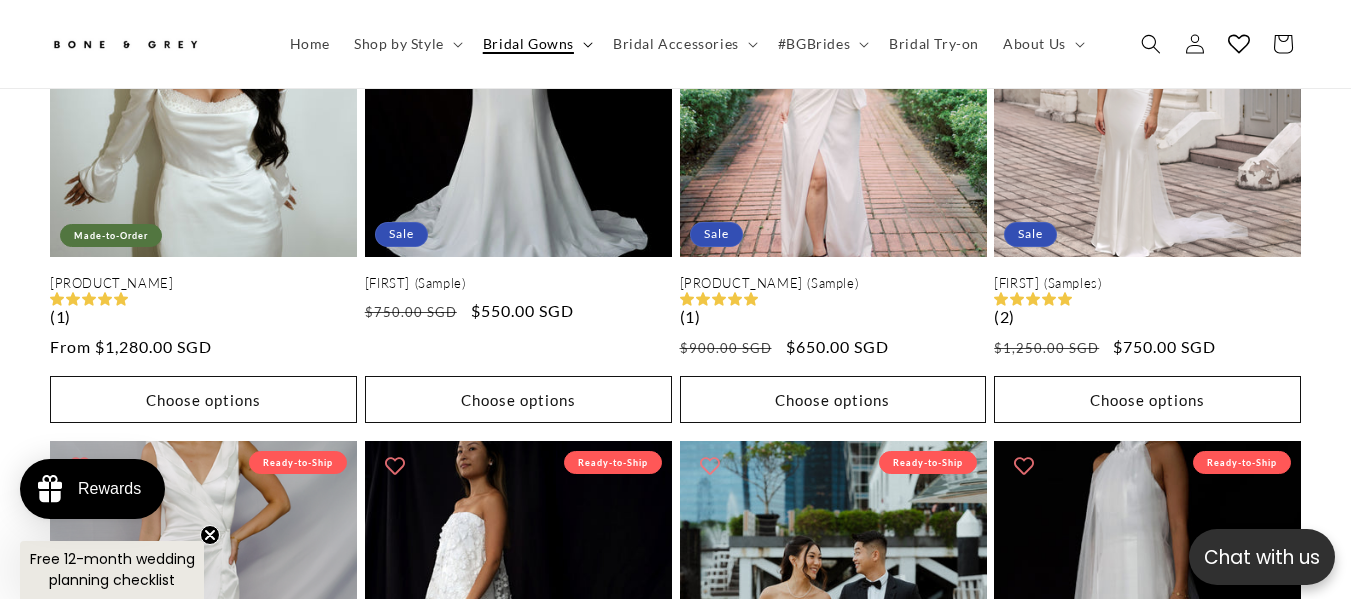 click 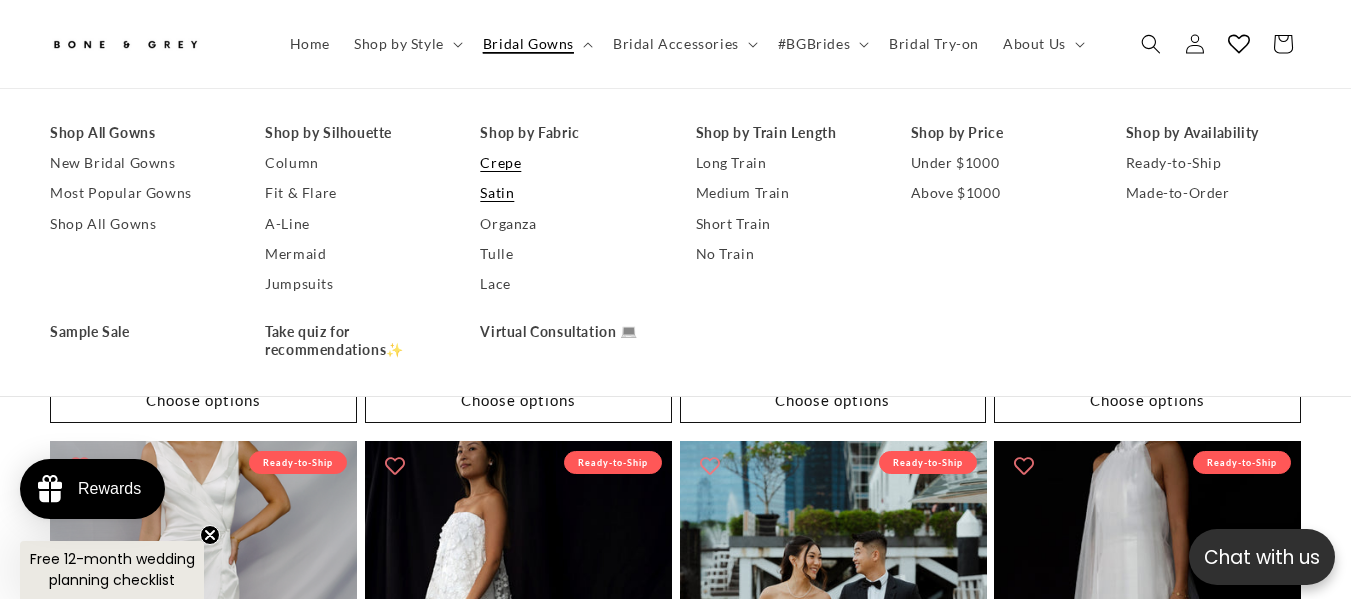 click on "Crepe" at bounding box center (567, 163) 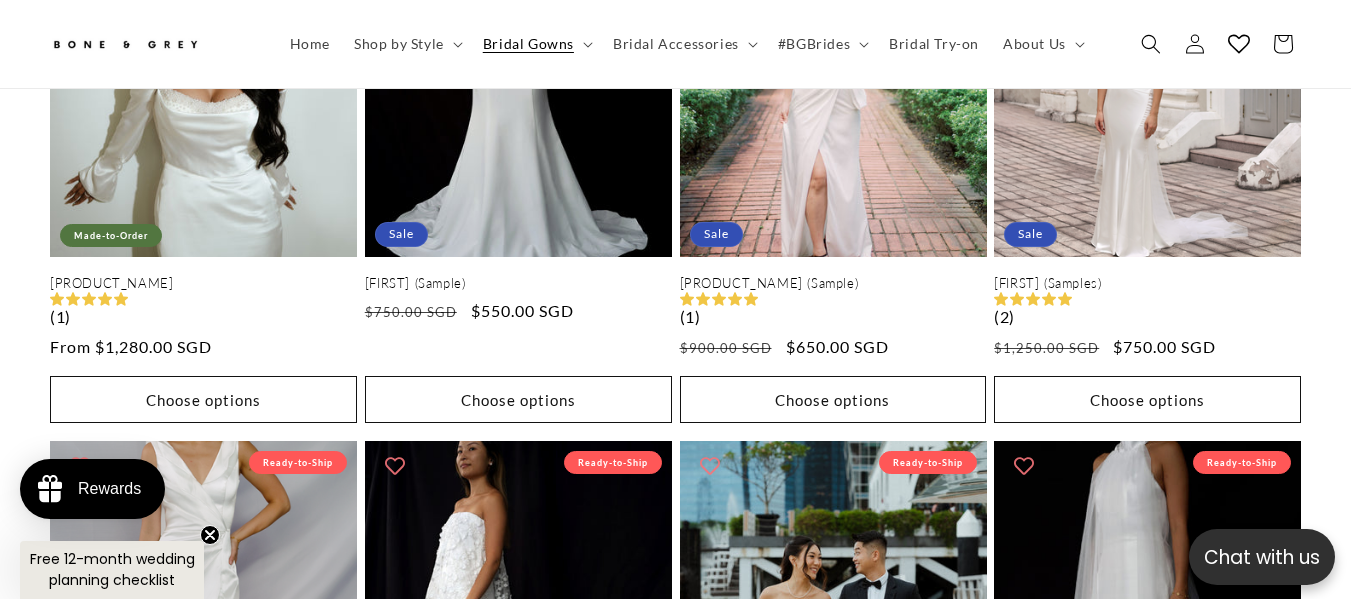 scroll, scrollTop: 2279, scrollLeft: 0, axis: vertical 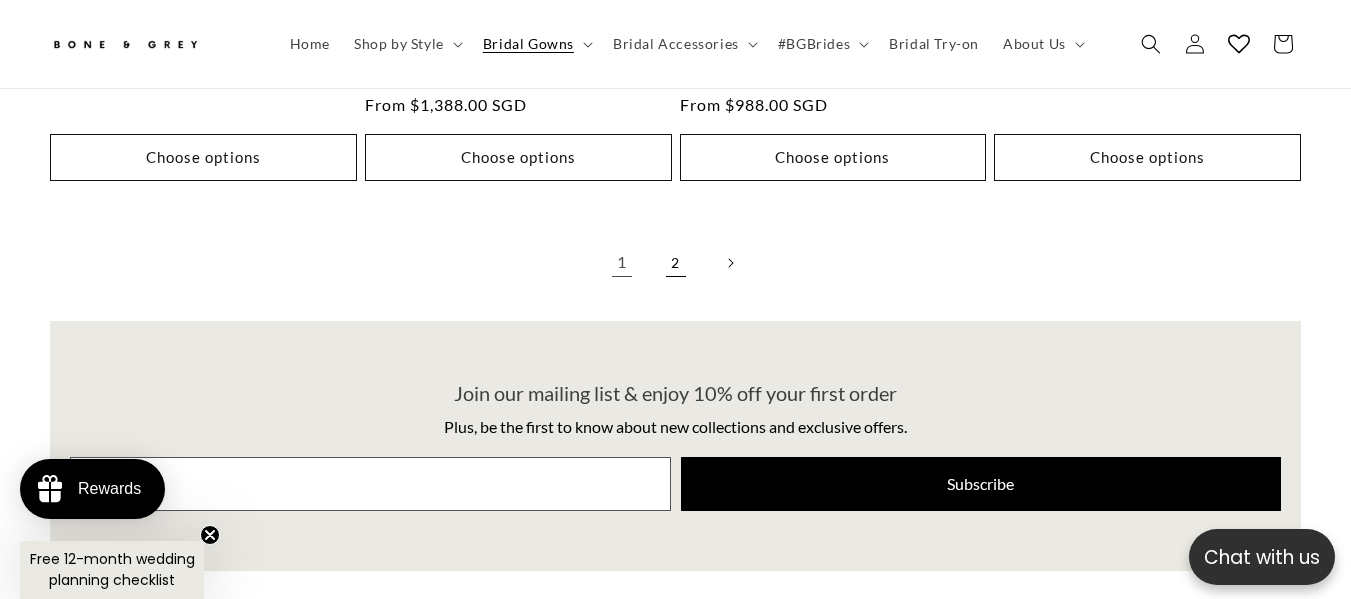 click on "2" at bounding box center [676, 263] 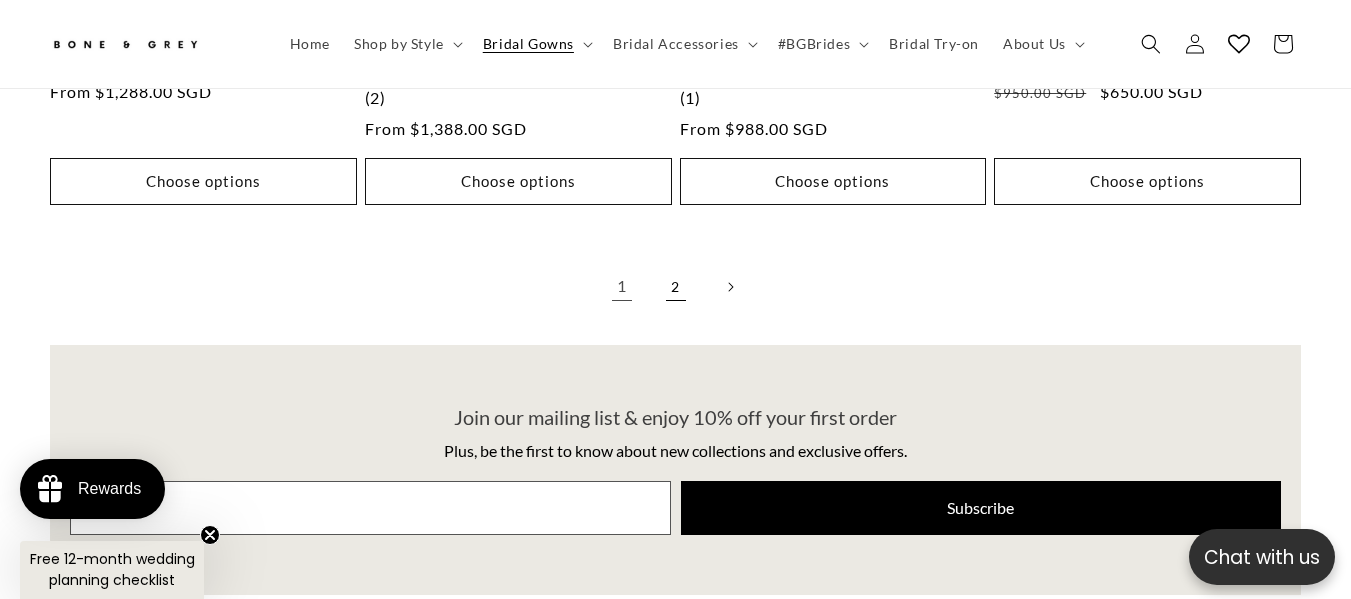 scroll, scrollTop: 0, scrollLeft: 0, axis: both 